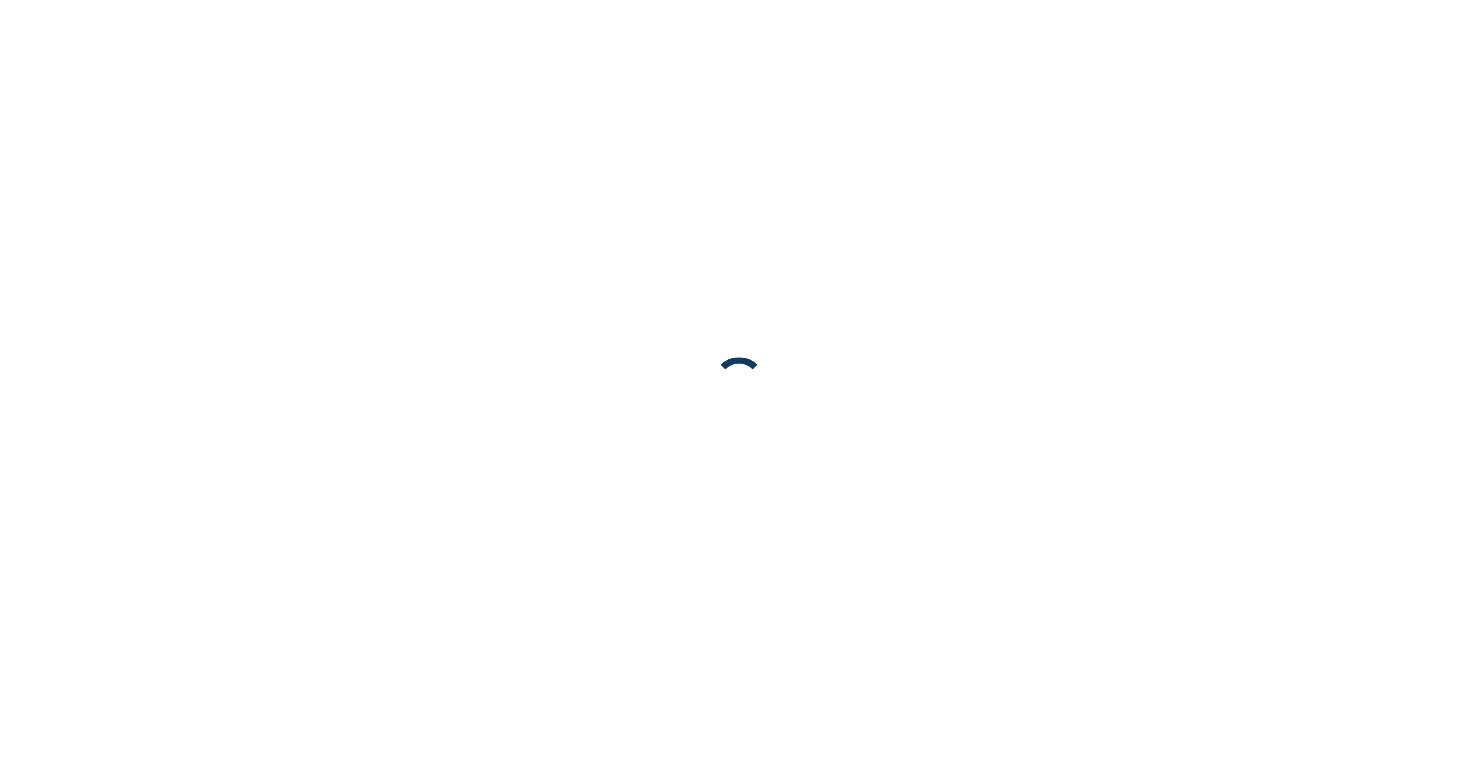 scroll, scrollTop: 0, scrollLeft: 0, axis: both 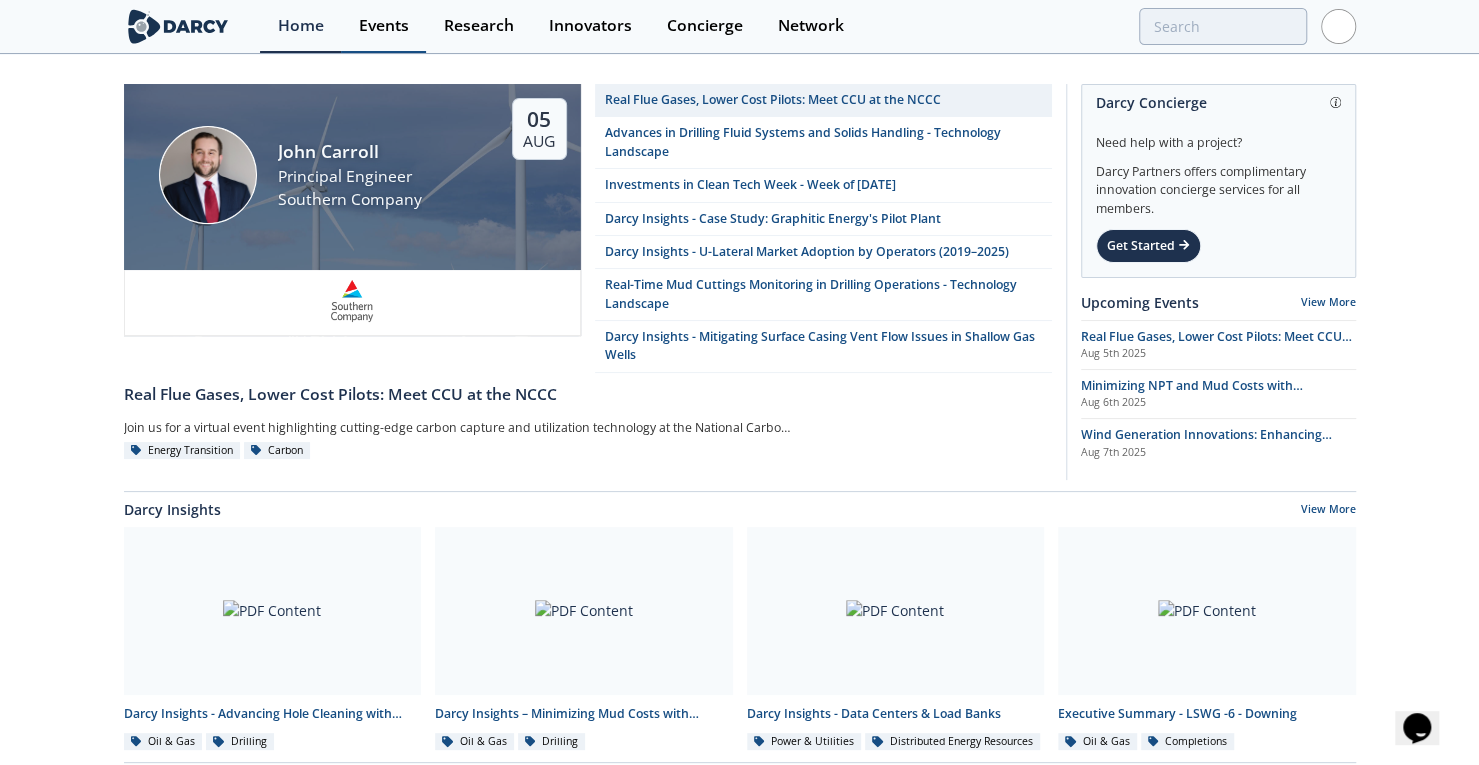 click on "Events" at bounding box center (384, 26) 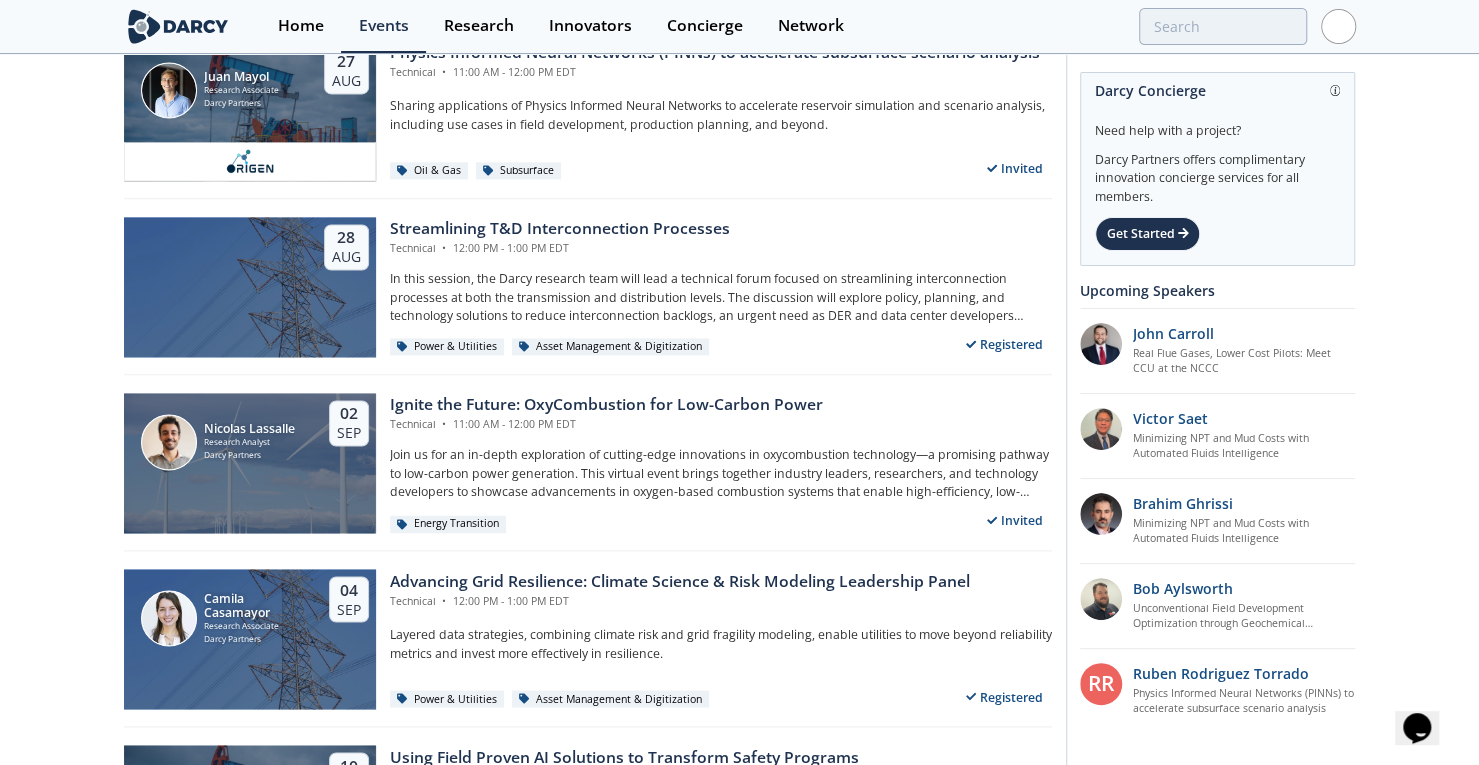 scroll, scrollTop: 1663, scrollLeft: 0, axis: vertical 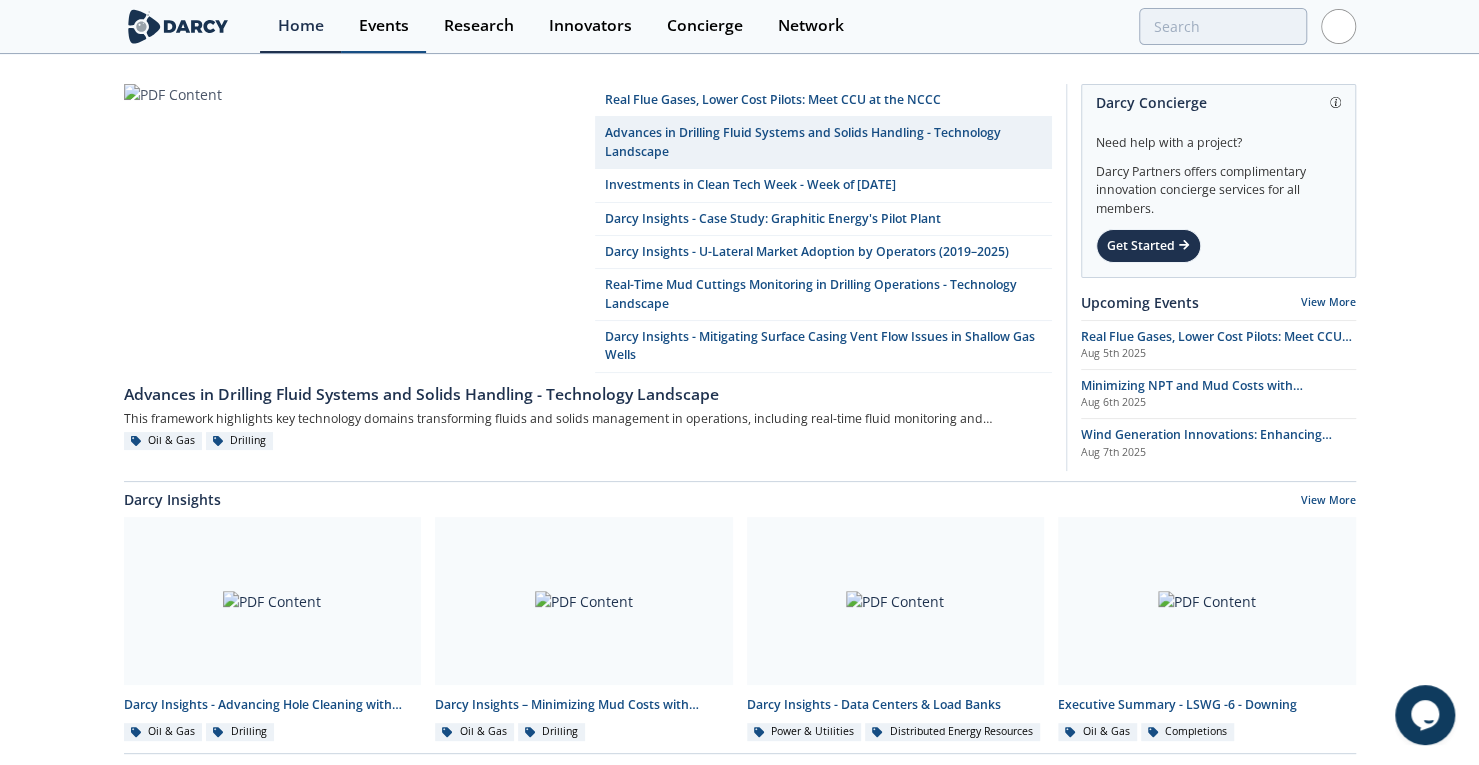 click on "Events" at bounding box center (384, 26) 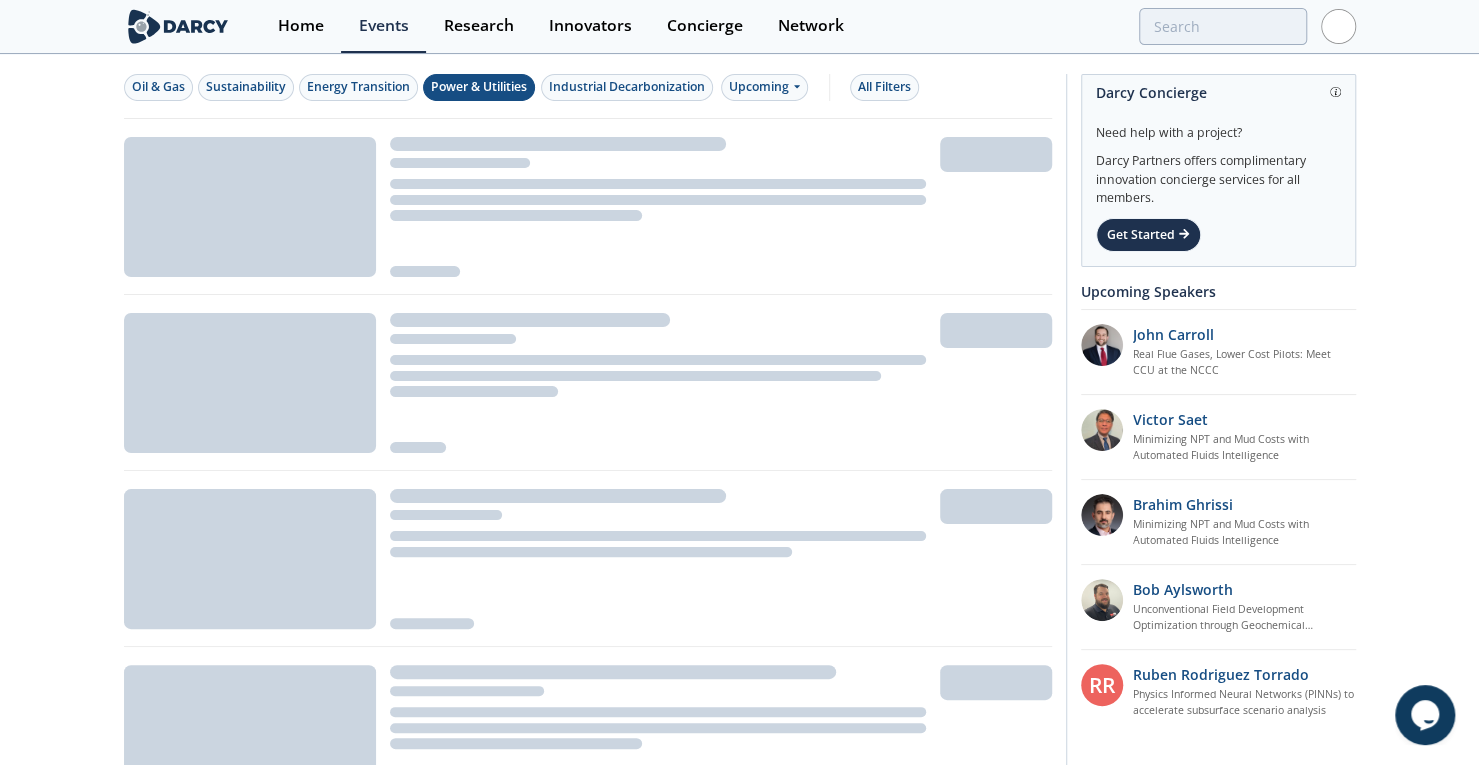 click on "Power & Utilities" at bounding box center (479, 87) 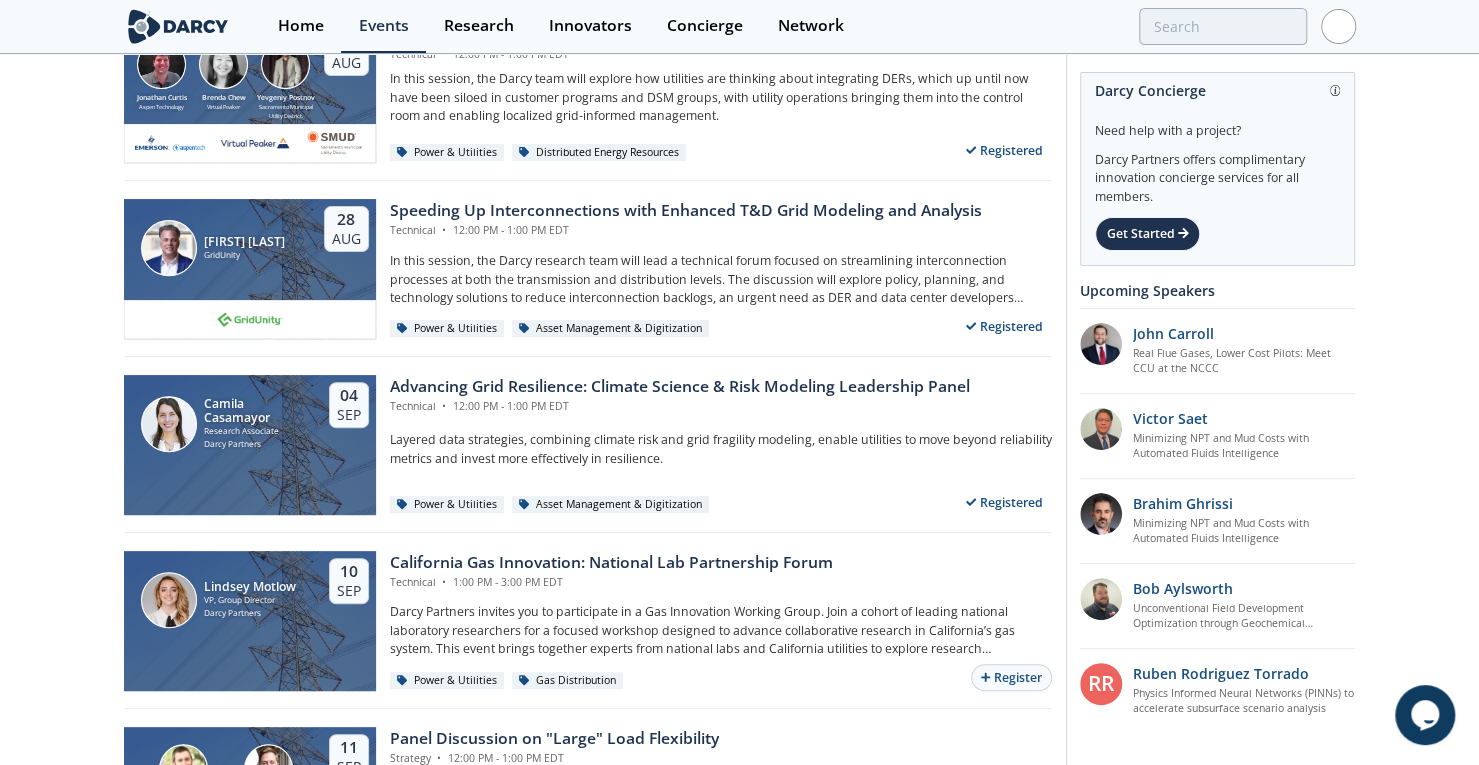 scroll, scrollTop: 278, scrollLeft: 0, axis: vertical 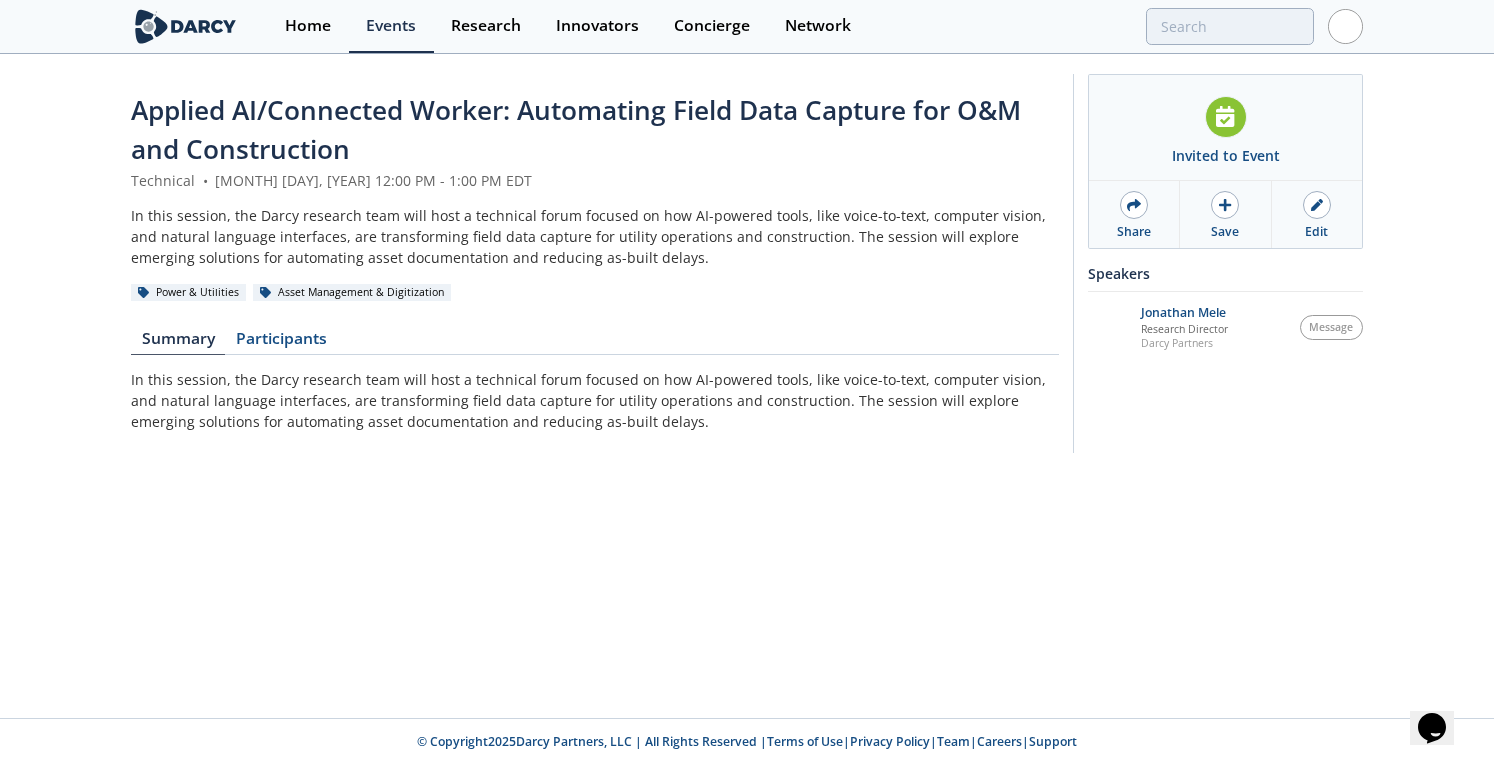 click on "Applied AI/Connected Worker: Automating Field Data Capture for O&M and Construction" at bounding box center [576, 129] 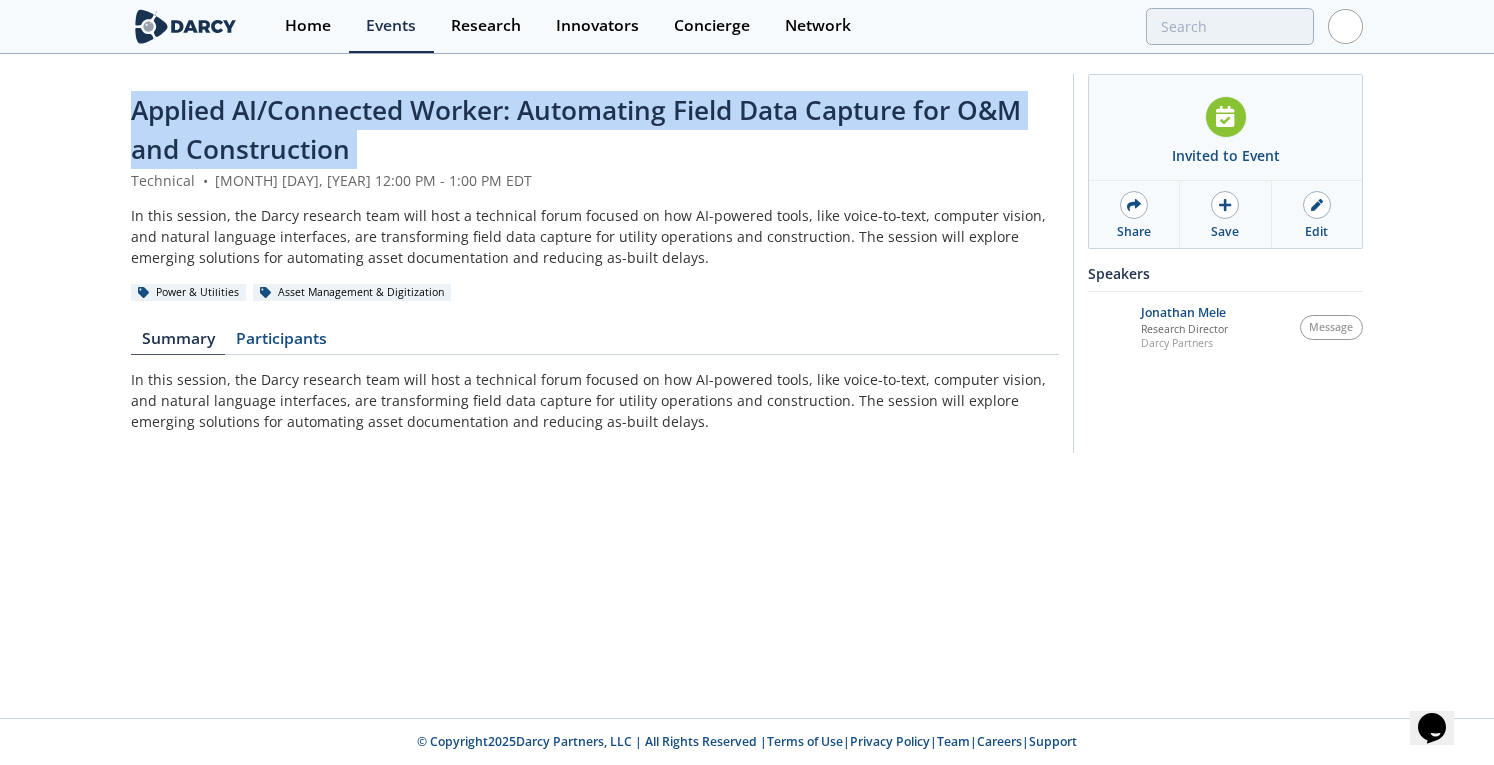 click on "Applied AI/Connected Worker: Automating Field Data Capture for O&M and Construction" at bounding box center [576, 129] 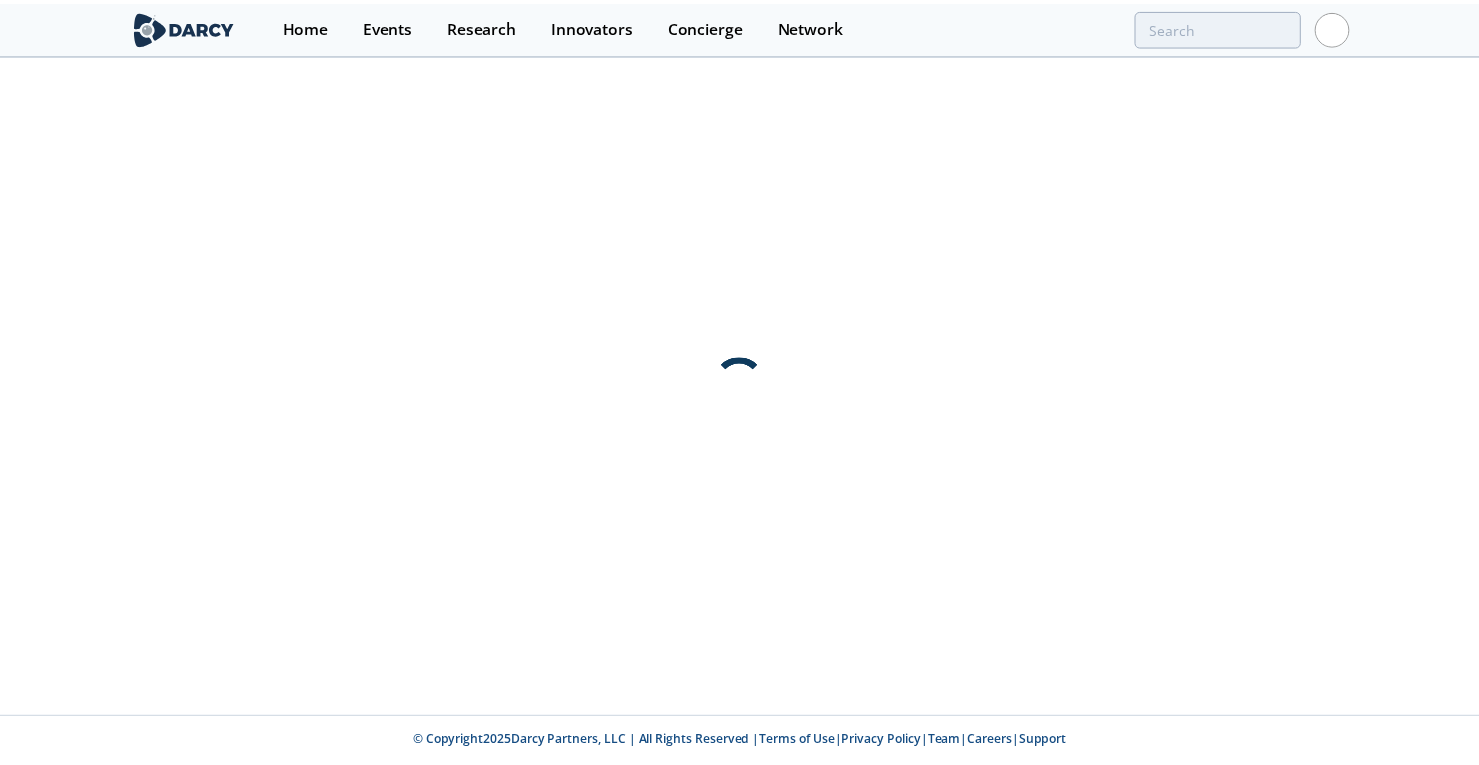 scroll, scrollTop: 992, scrollLeft: 0, axis: vertical 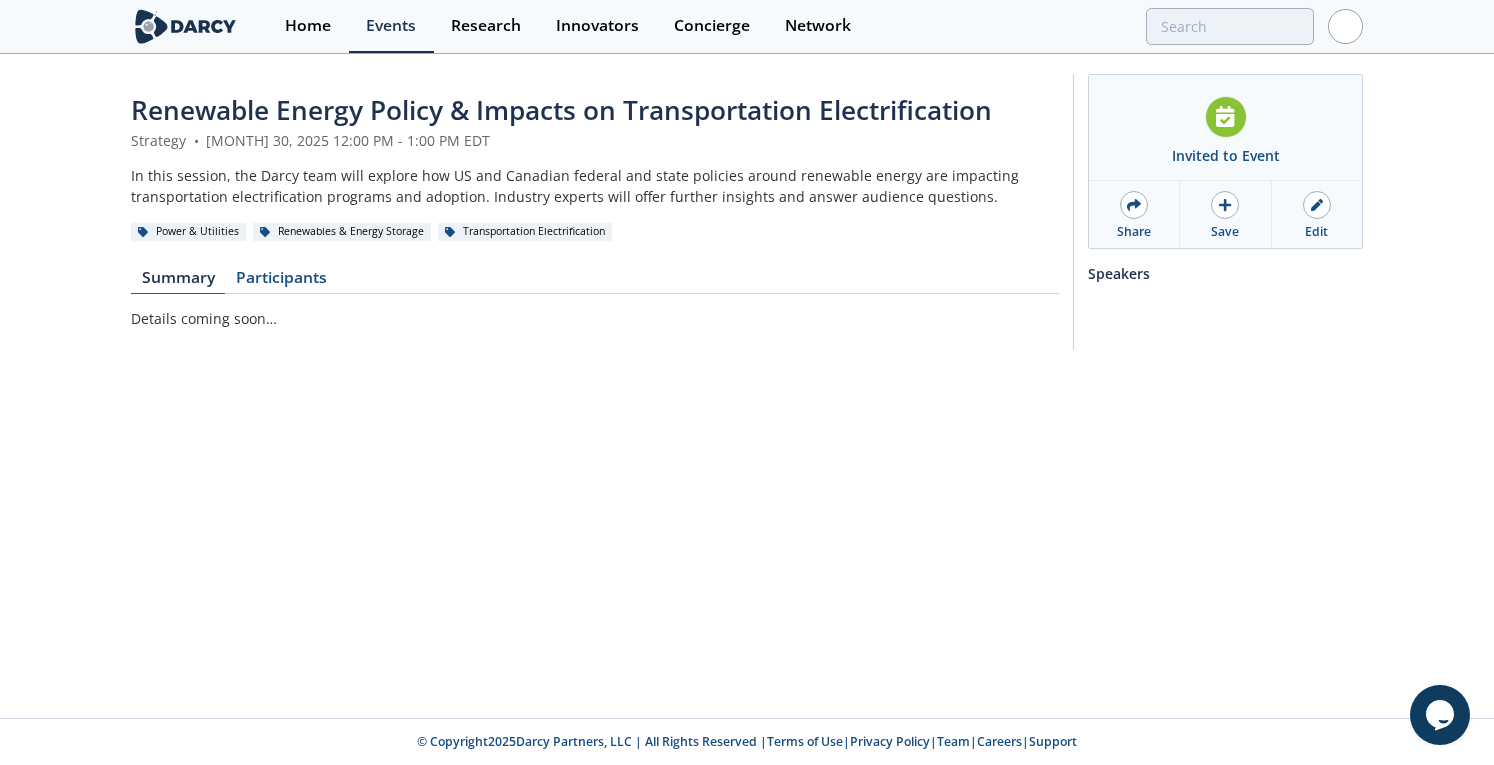 click on "Renewable Energy Policy & Impacts on Transportation Electrification" at bounding box center [561, 110] 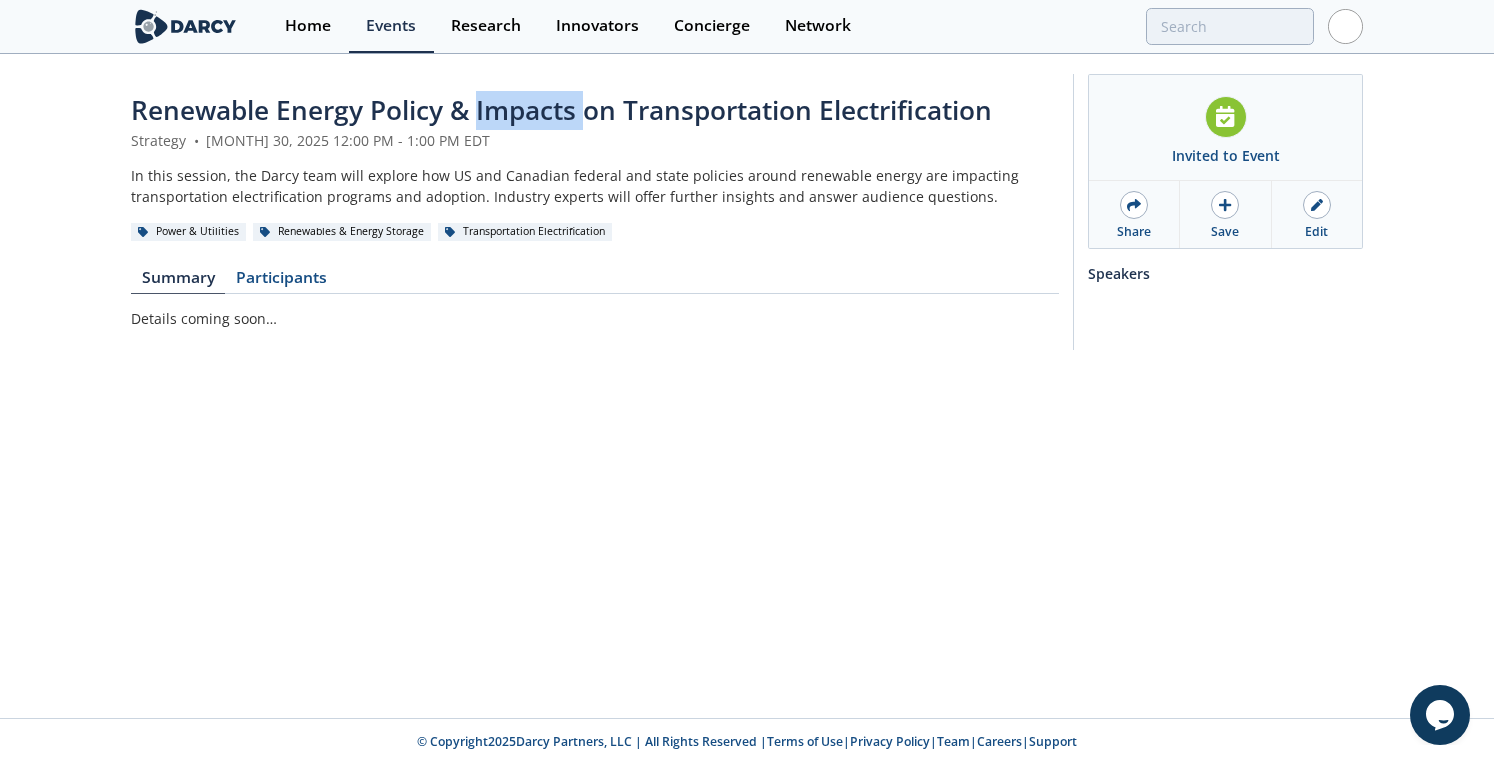 click on "Renewable Energy Policy & Impacts on Transportation Electrification" at bounding box center [561, 110] 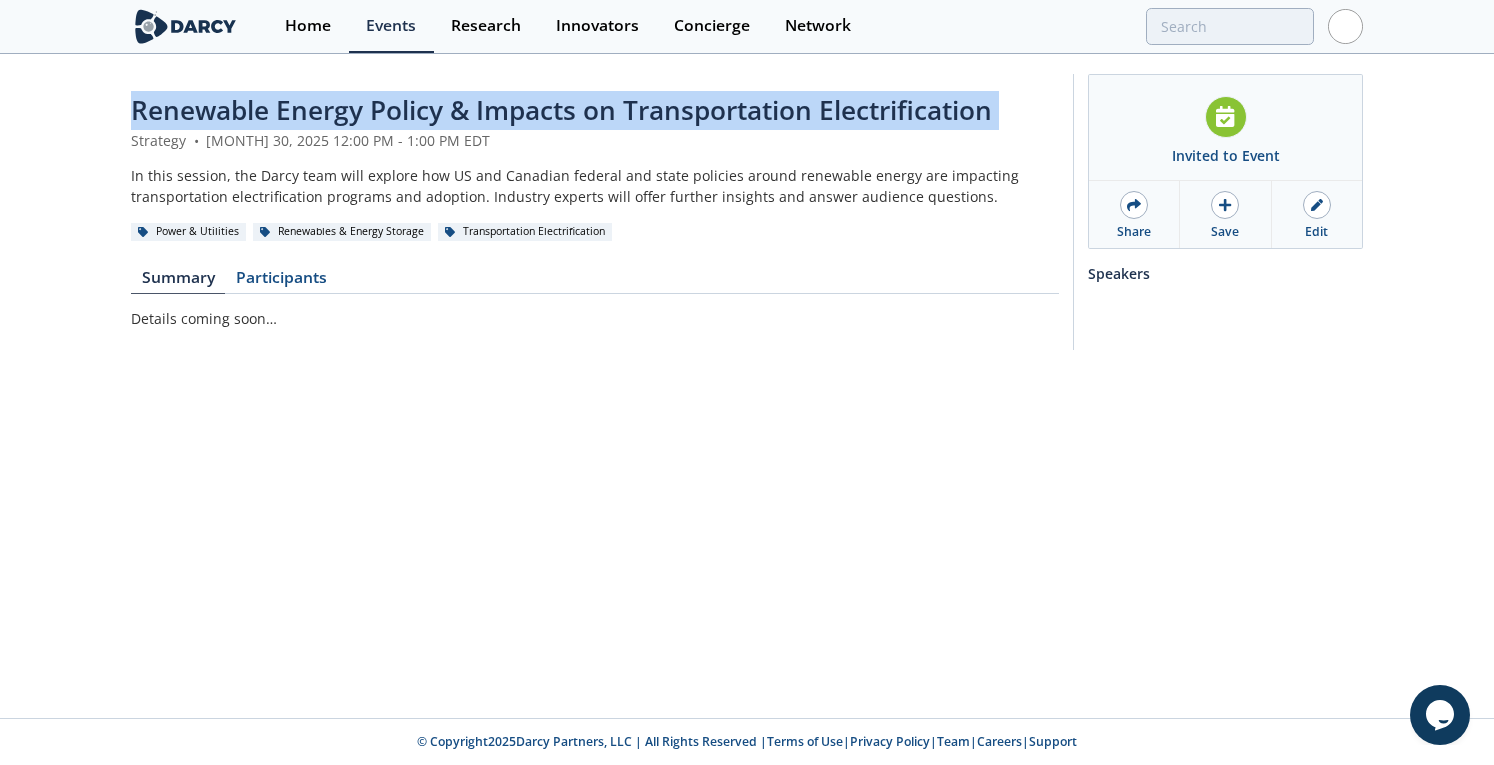 click on "Renewable Energy Policy & Impacts on Transportation Electrification" at bounding box center (561, 110) 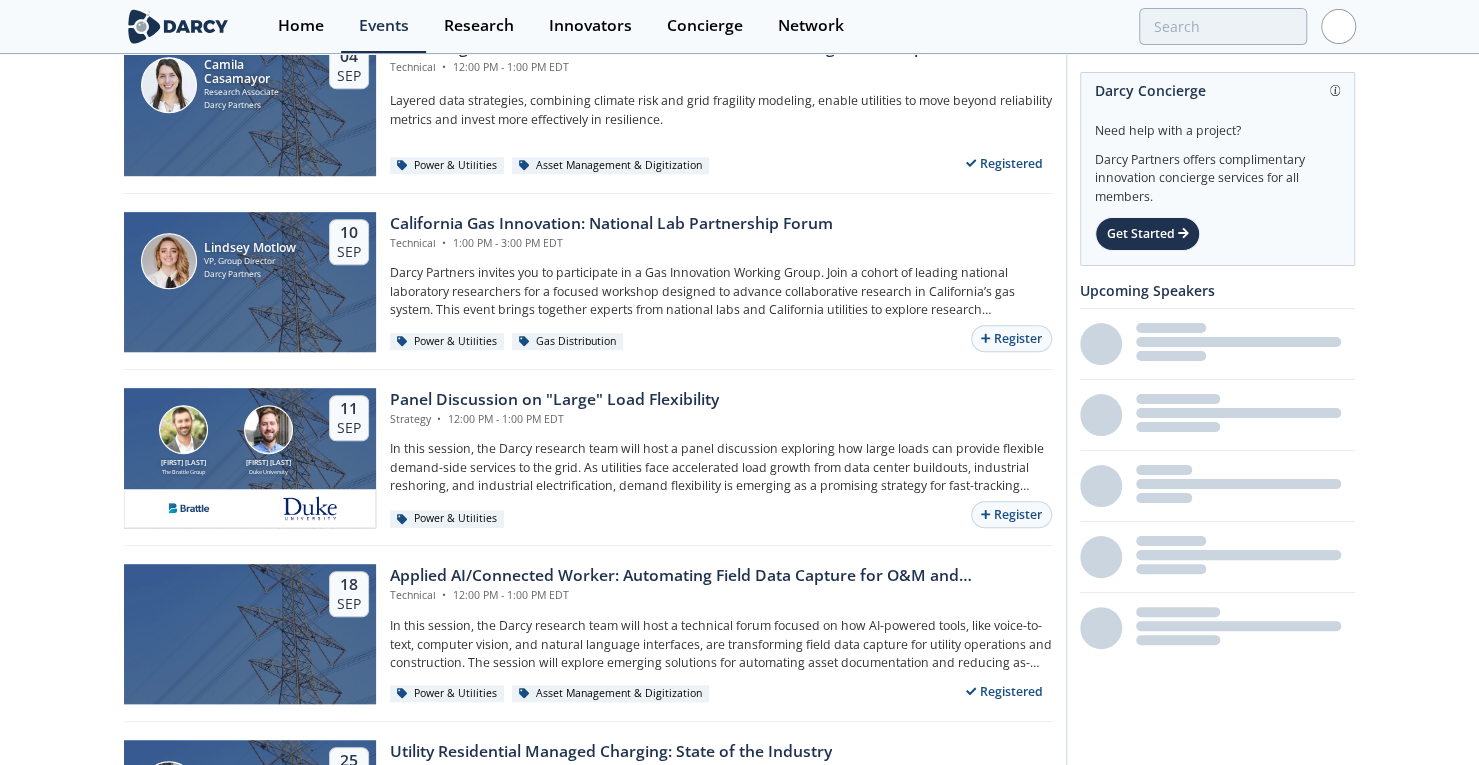 scroll, scrollTop: 1142, scrollLeft: 0, axis: vertical 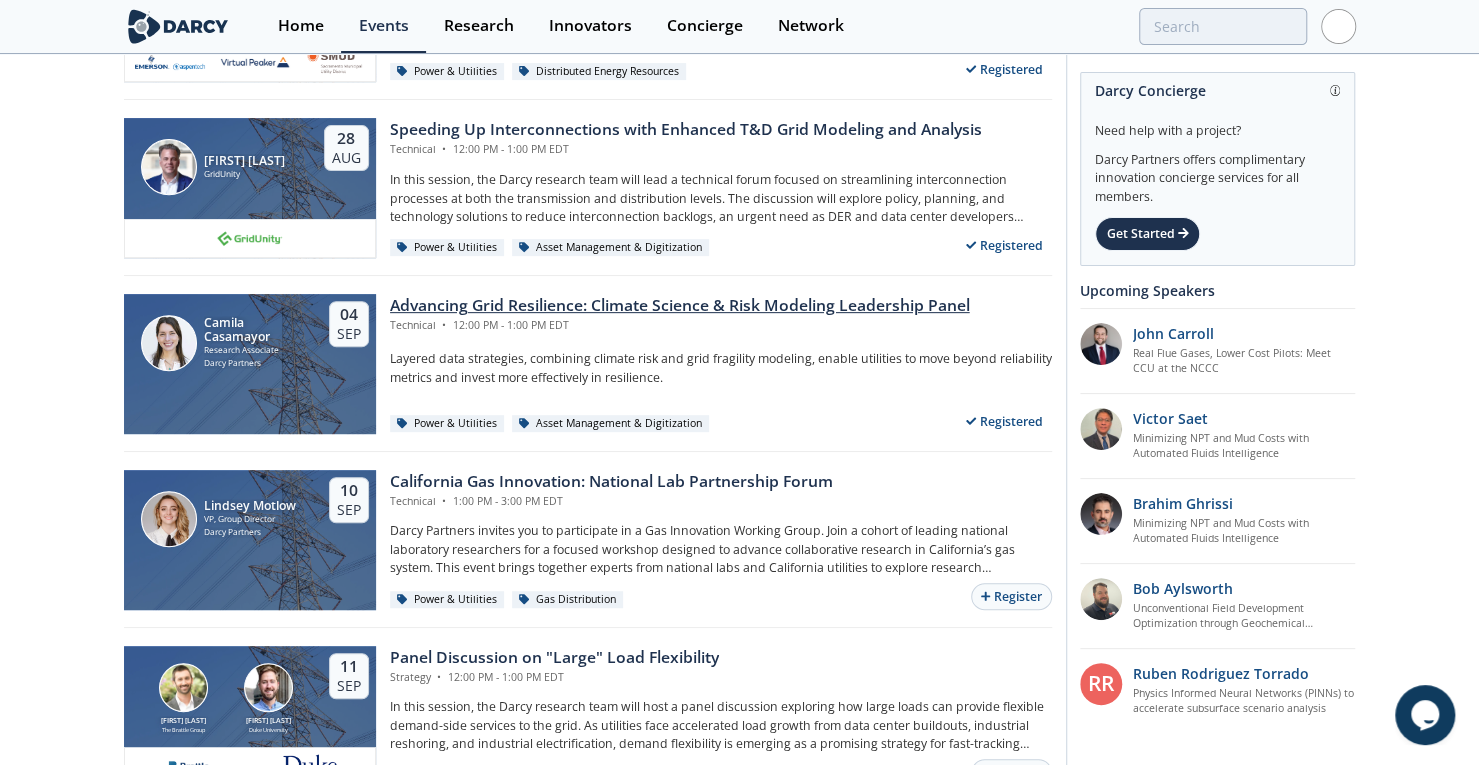 click on "Advancing Grid Resilience: Climate Science & Risk Modeling Leadership Panel" at bounding box center [680, 306] 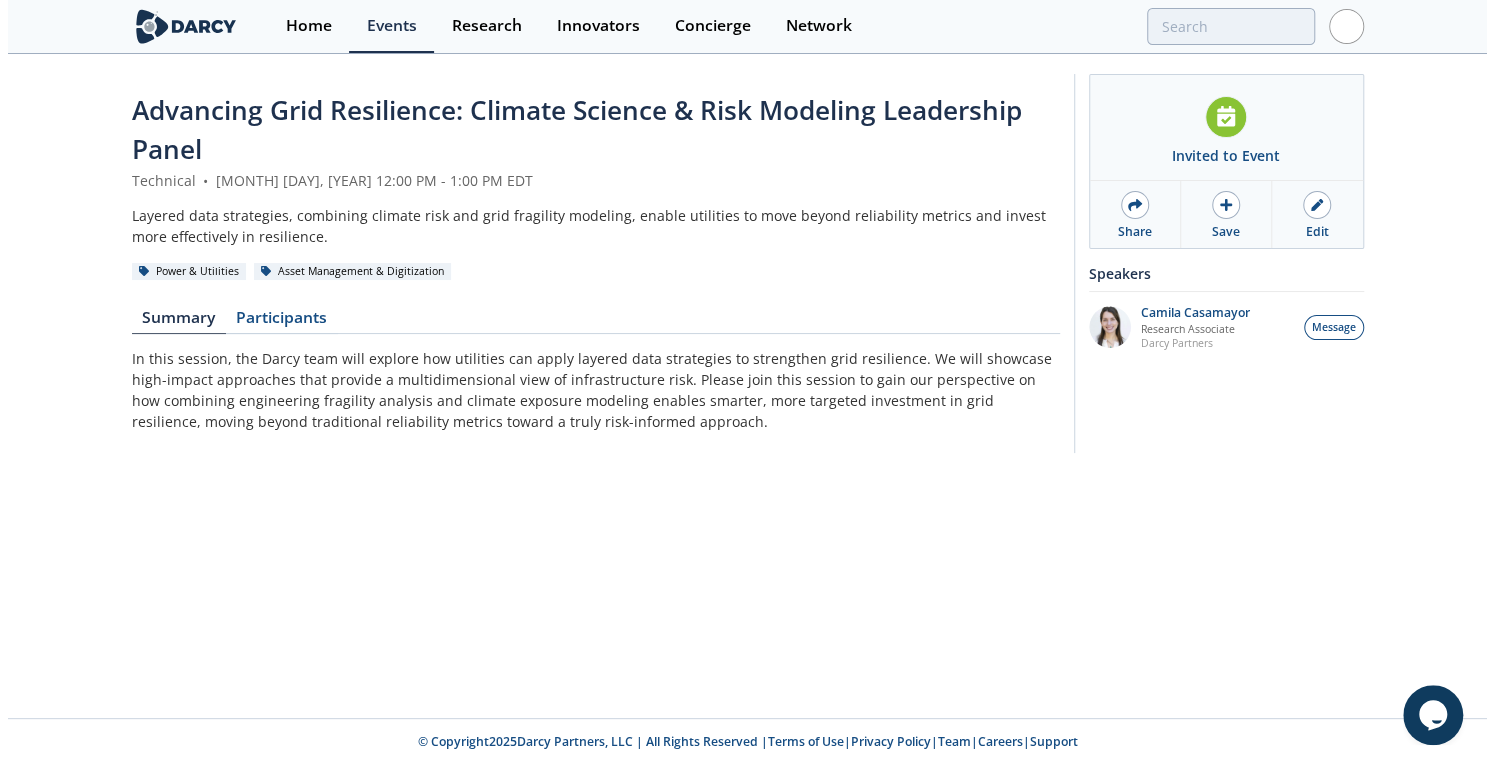 scroll, scrollTop: 0, scrollLeft: 0, axis: both 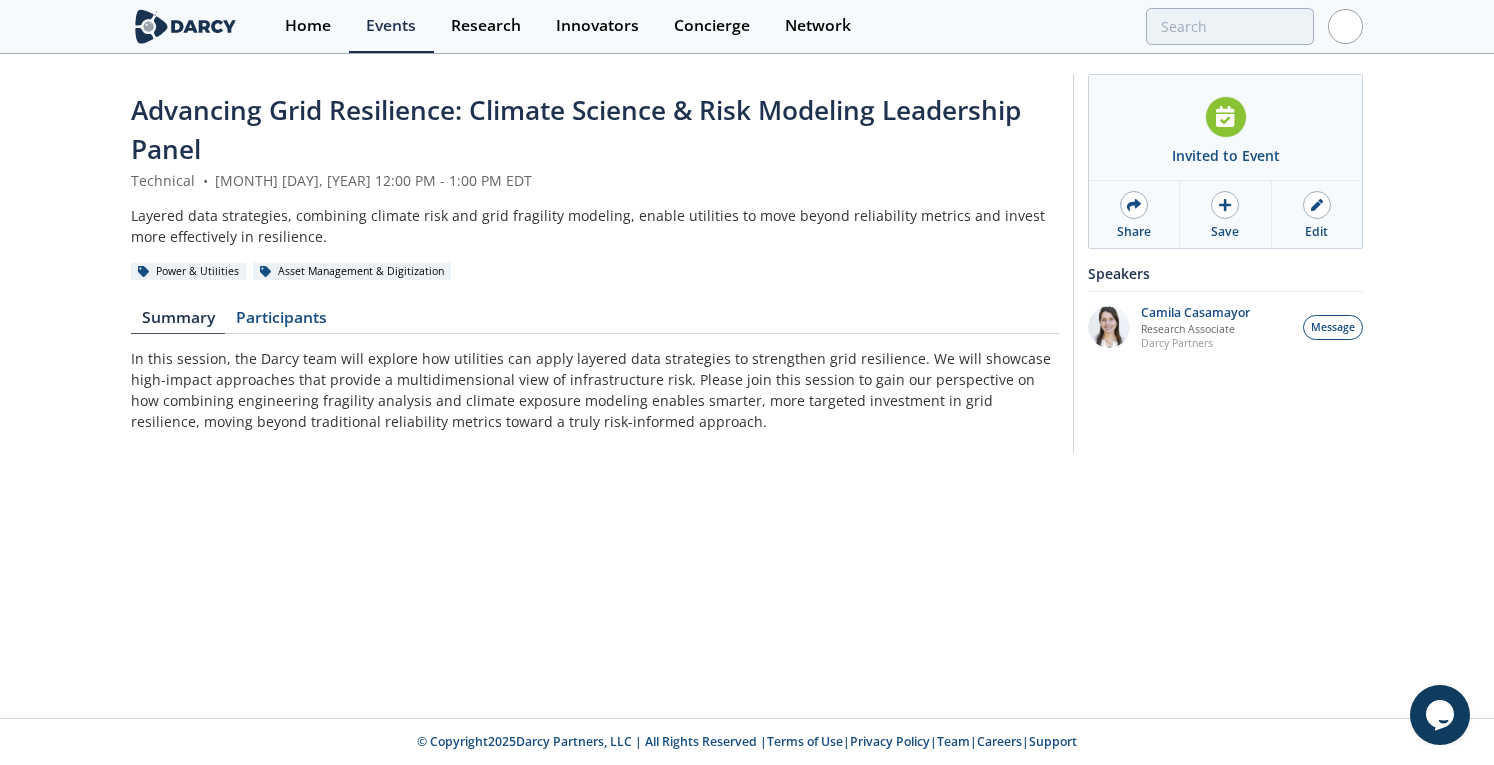 click on "Advancing Grid Resilience: Climate Science & Risk Modeling Leadership Panel" at bounding box center [576, 129] 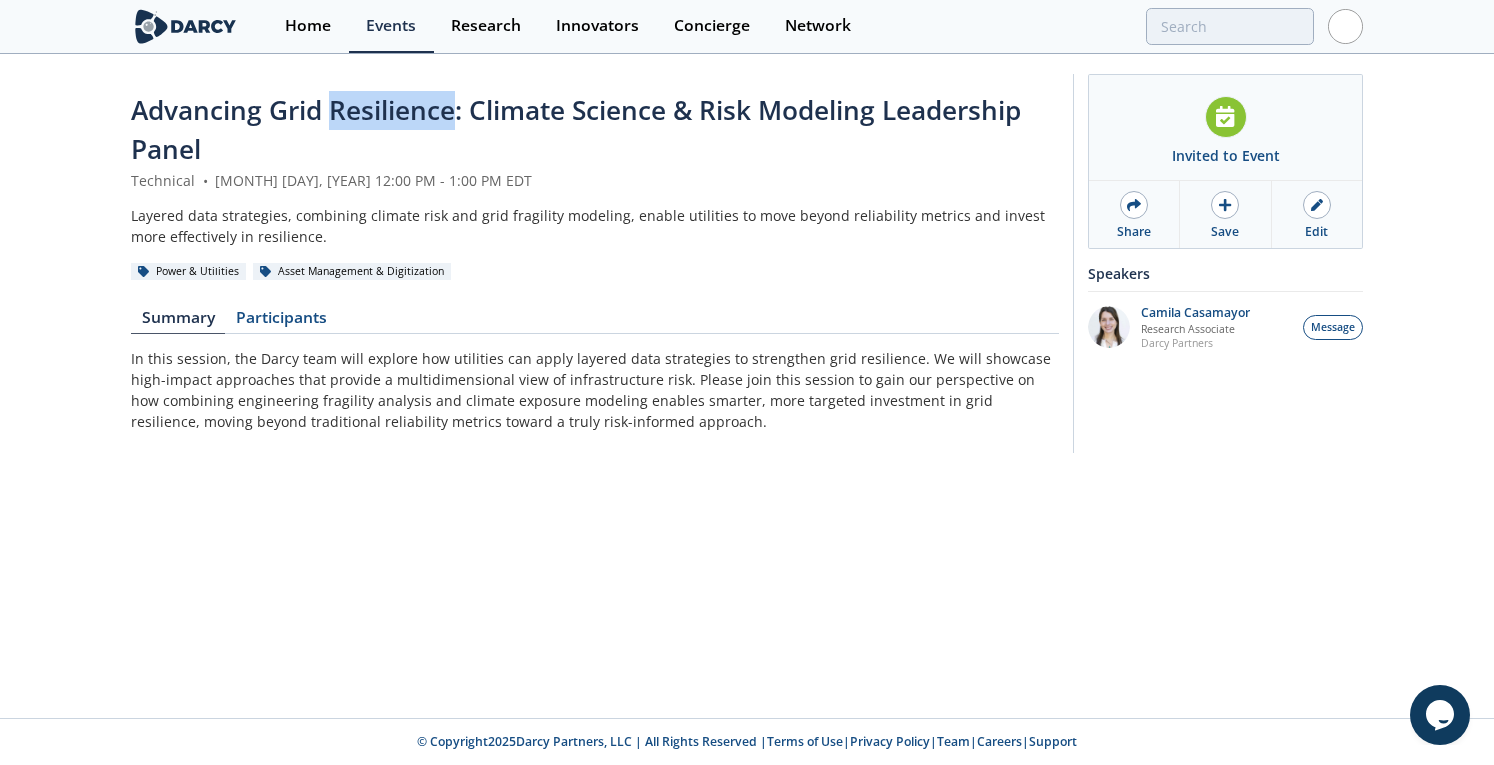 click on "Advancing Grid Resilience: Climate Science & Risk Modeling Leadership Panel" at bounding box center (576, 129) 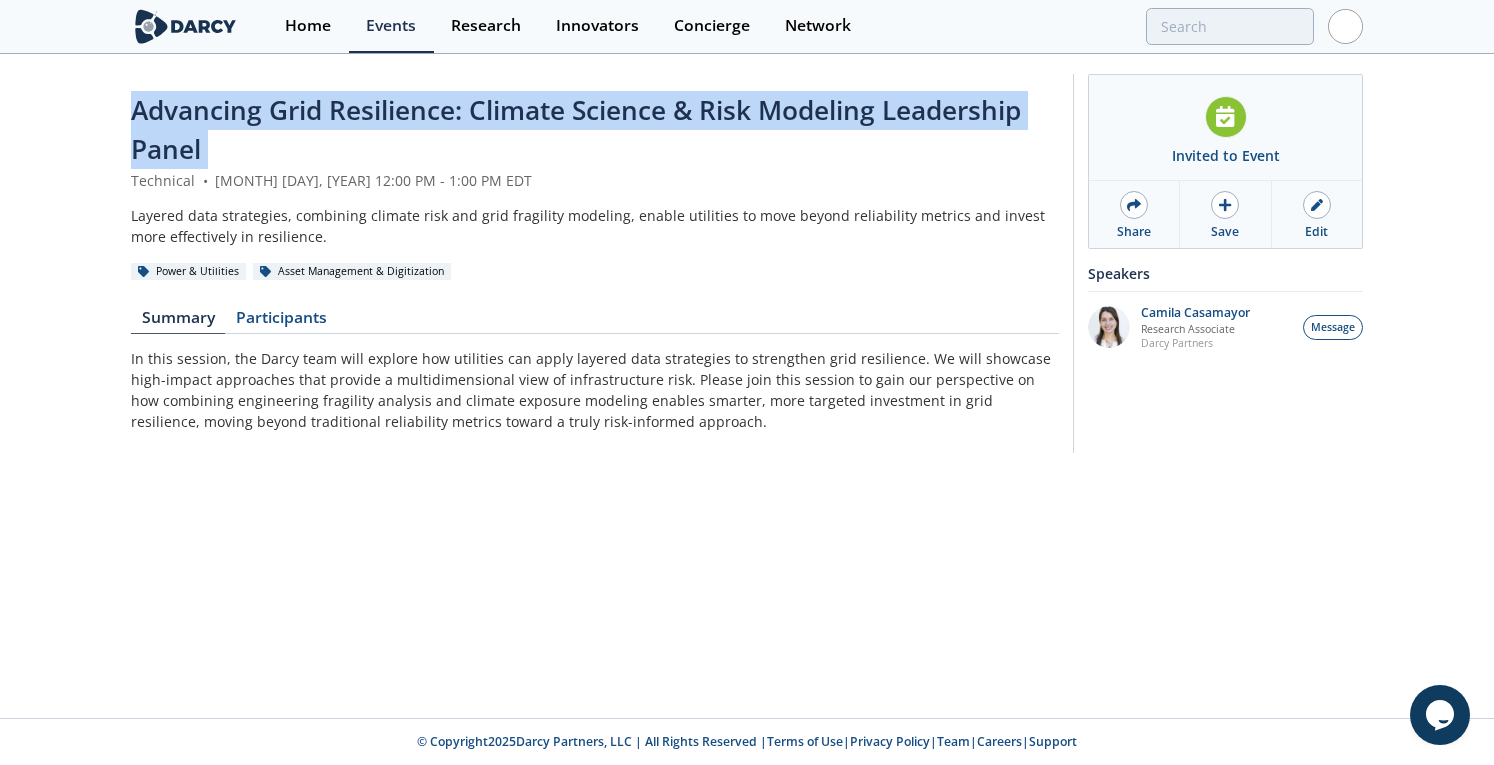 click on "Advancing Grid Resilience: Climate Science & Risk Modeling Leadership Panel" at bounding box center [576, 129] 